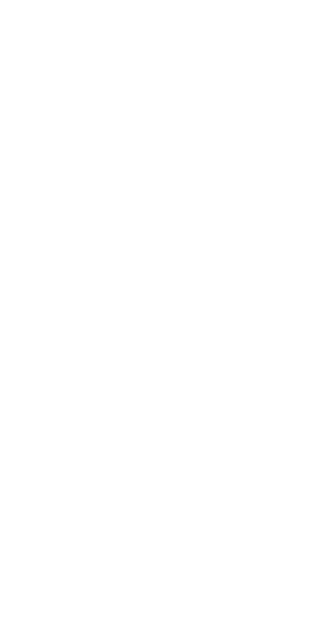 scroll, scrollTop: 0, scrollLeft: 0, axis: both 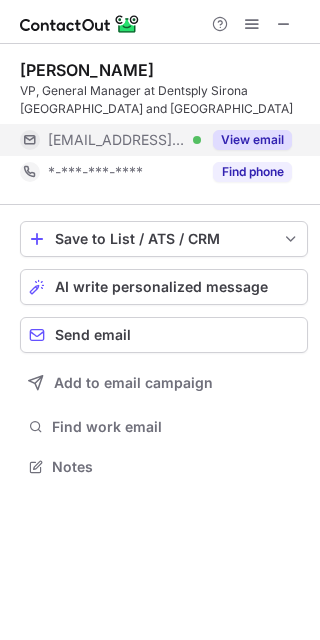 click on "View email" at bounding box center (252, 140) 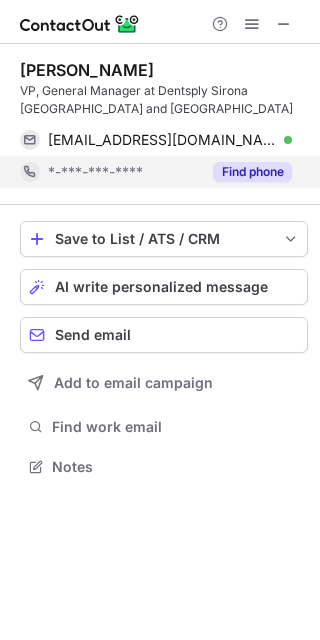 click on "Find phone" at bounding box center (252, 172) 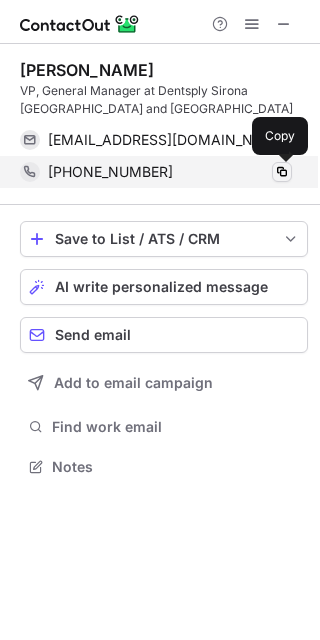 click at bounding box center [282, 172] 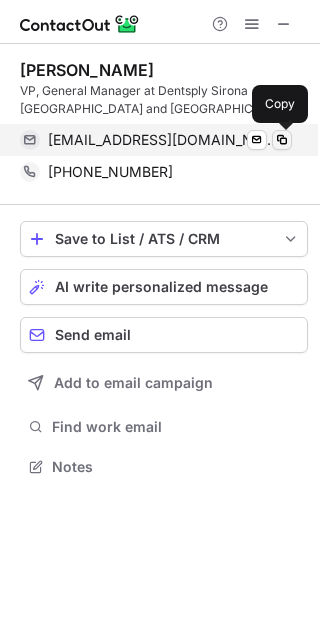 click at bounding box center [282, 140] 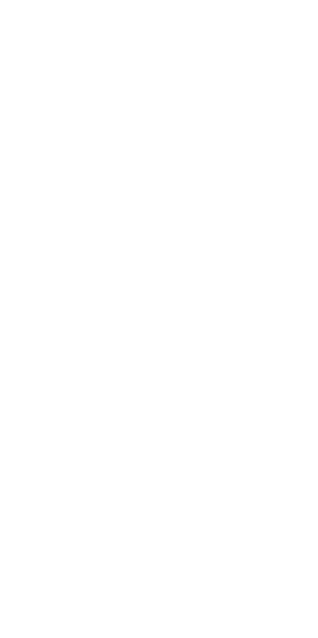 scroll, scrollTop: 0, scrollLeft: 0, axis: both 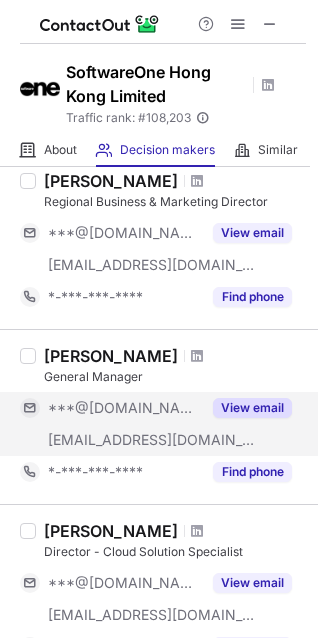 click on "View email" at bounding box center (252, 408) 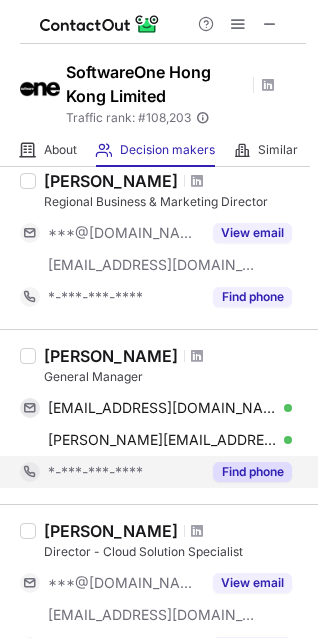 click on "Find phone" at bounding box center (252, 472) 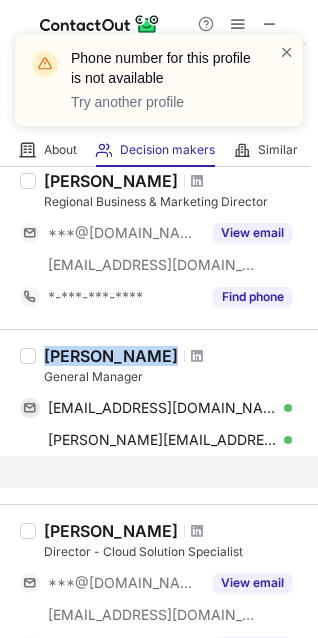 drag, startPoint x: 45, startPoint y: 360, endPoint x: 112, endPoint y: 347, distance: 68.24954 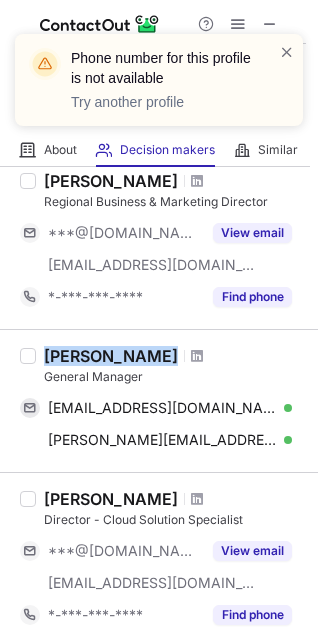 copy on "[PERSON_NAME]" 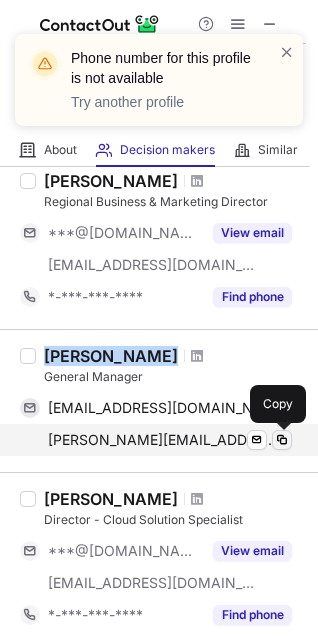 click at bounding box center [282, 440] 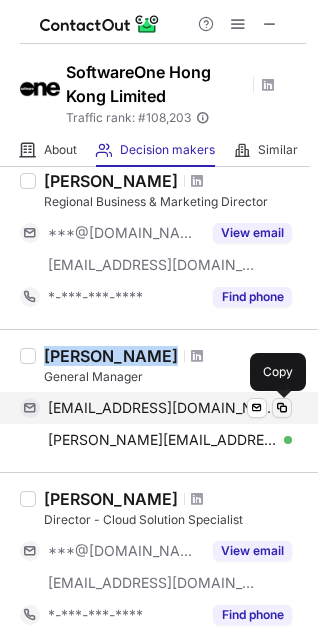 click at bounding box center [282, 408] 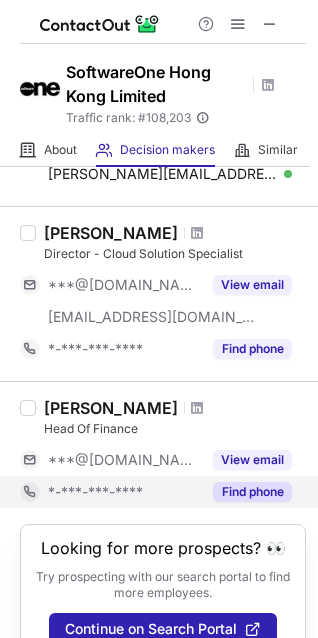 scroll, scrollTop: 400, scrollLeft: 0, axis: vertical 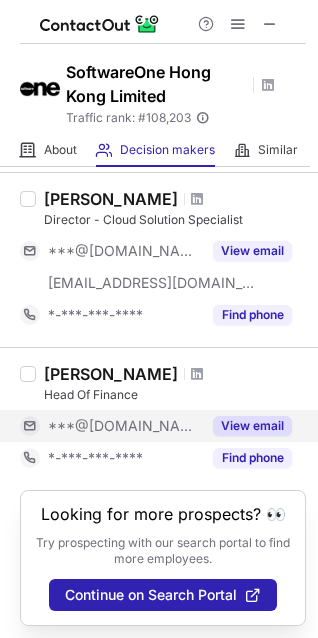 click on "View email" at bounding box center [252, 426] 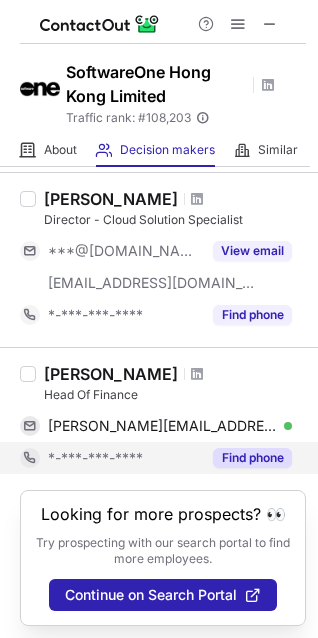 click on "Find phone" at bounding box center (246, 458) 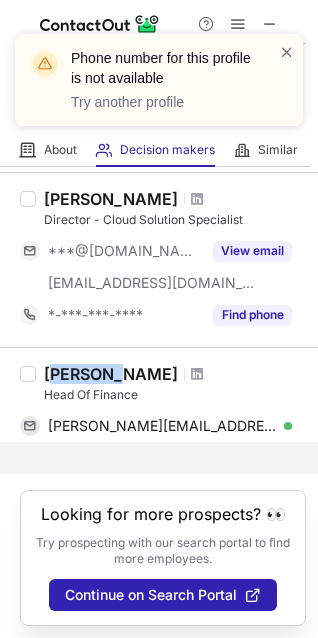 scroll, scrollTop: 391, scrollLeft: 0, axis: vertical 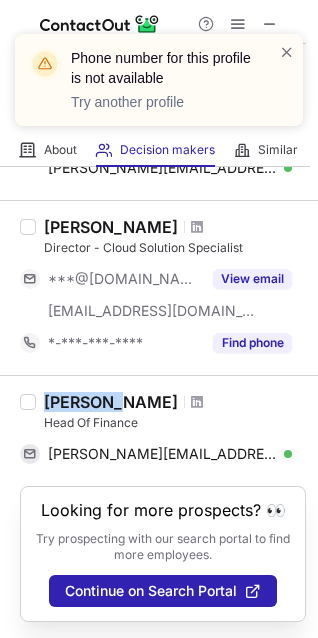 drag, startPoint x: 114, startPoint y: 374, endPoint x: 48, endPoint y: 379, distance: 66.189125 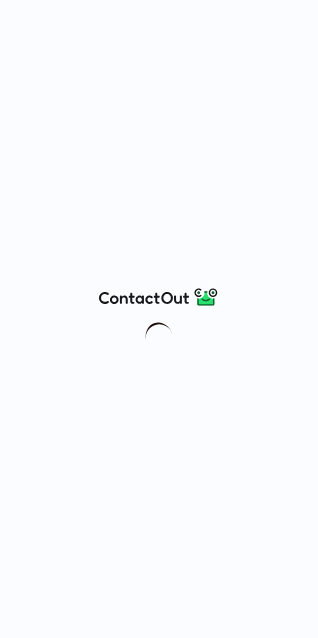scroll, scrollTop: 0, scrollLeft: 0, axis: both 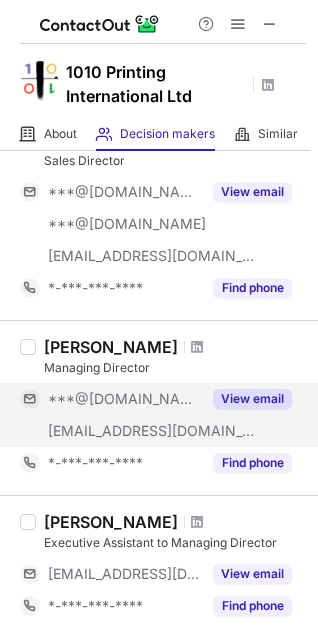 click on "View email" at bounding box center (252, 399) 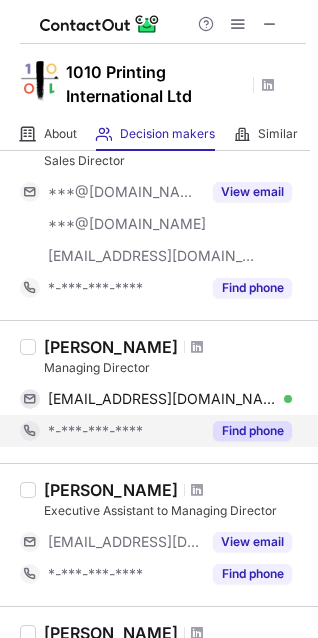 click on "Find phone" at bounding box center (252, 431) 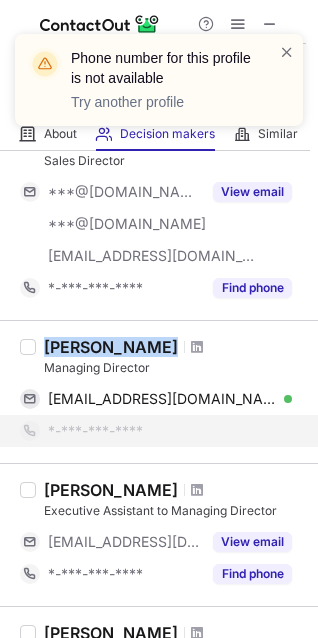 drag, startPoint x: 47, startPoint y: 348, endPoint x: 159, endPoint y: 345, distance: 112.04017 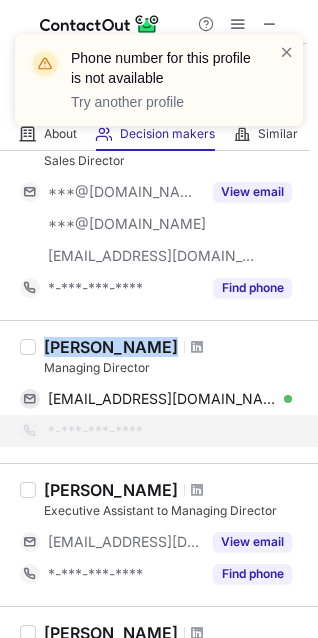 copy on "Wing Wai Tong" 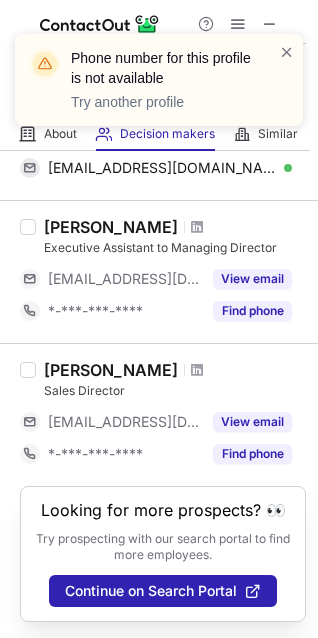 scroll, scrollTop: 550, scrollLeft: 0, axis: vertical 